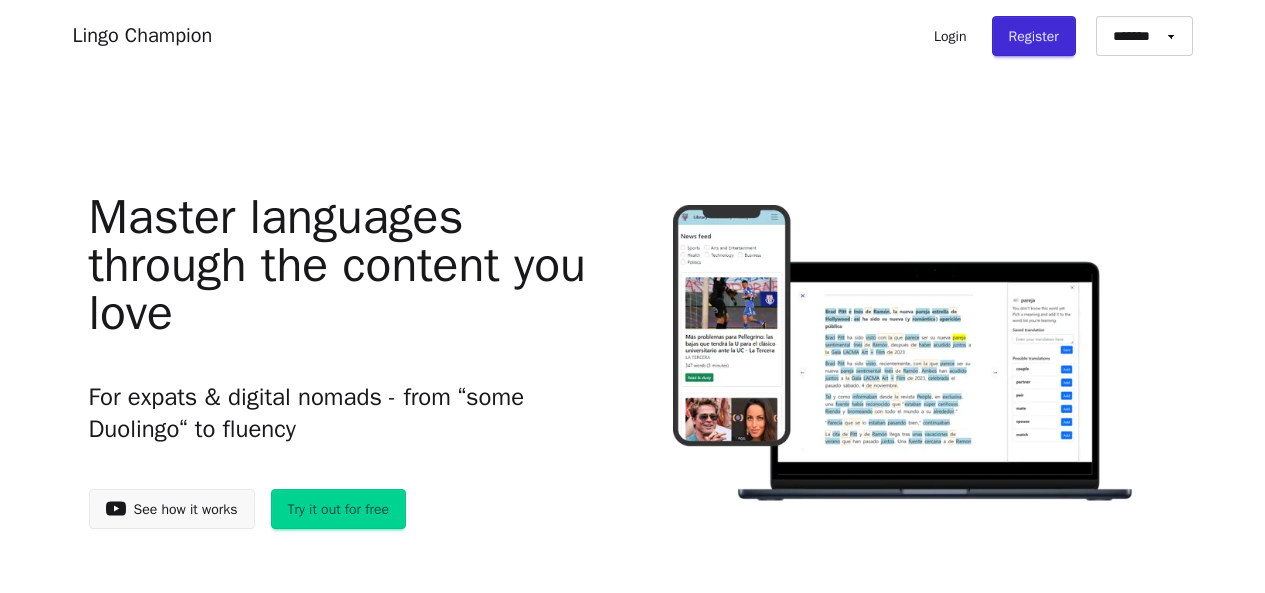 scroll, scrollTop: 0, scrollLeft: 0, axis: both 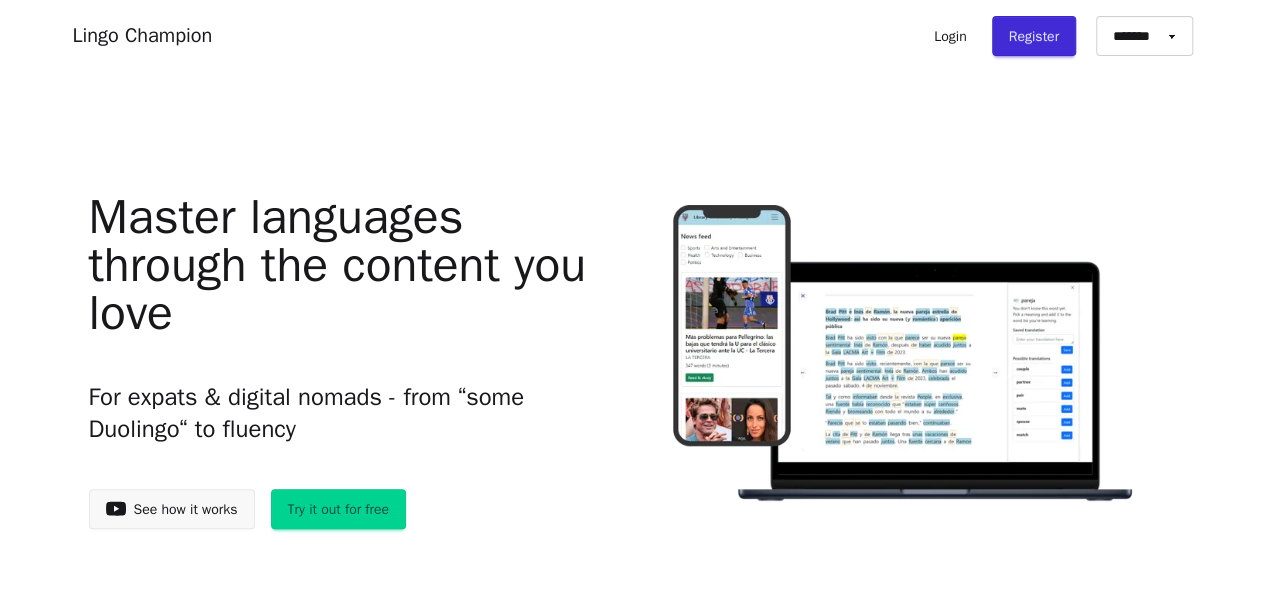 click on "Try it out for free" at bounding box center [339, 509] 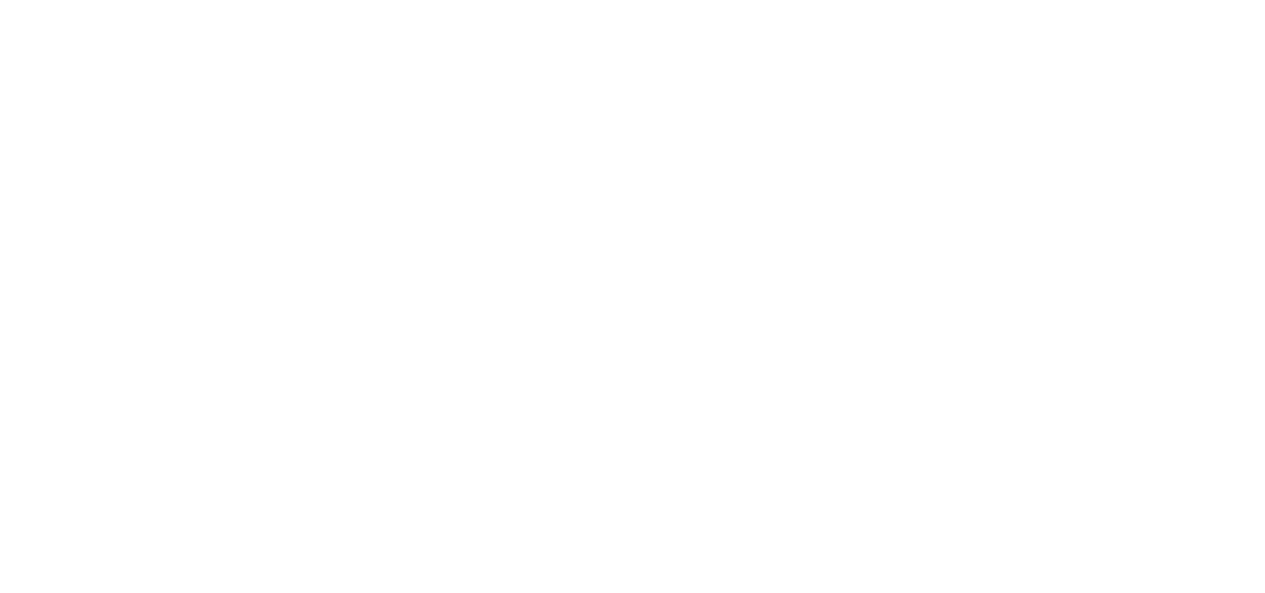 scroll, scrollTop: 0, scrollLeft: 0, axis: both 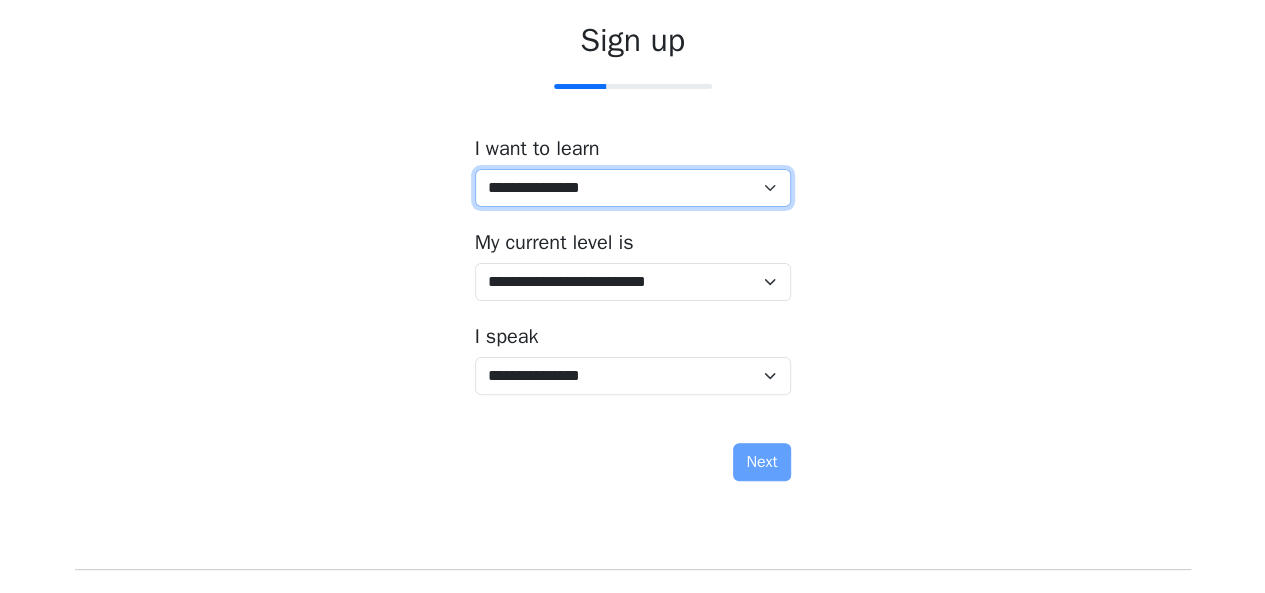 click on "**********" at bounding box center (633, 188) 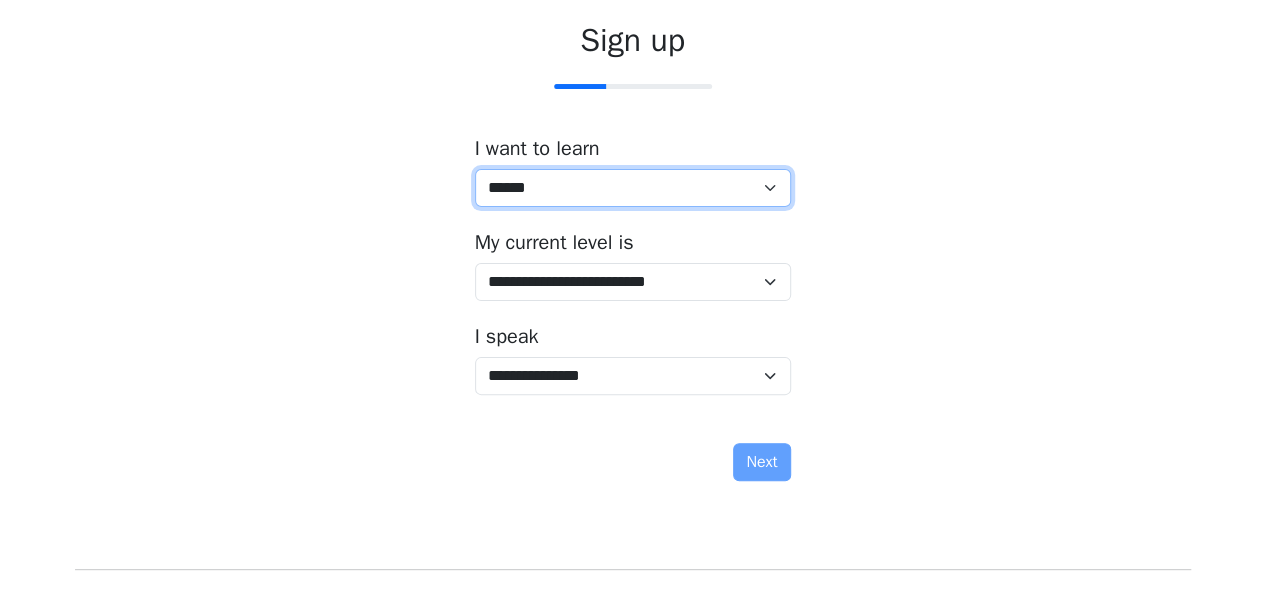 click on "**********" at bounding box center (633, 188) 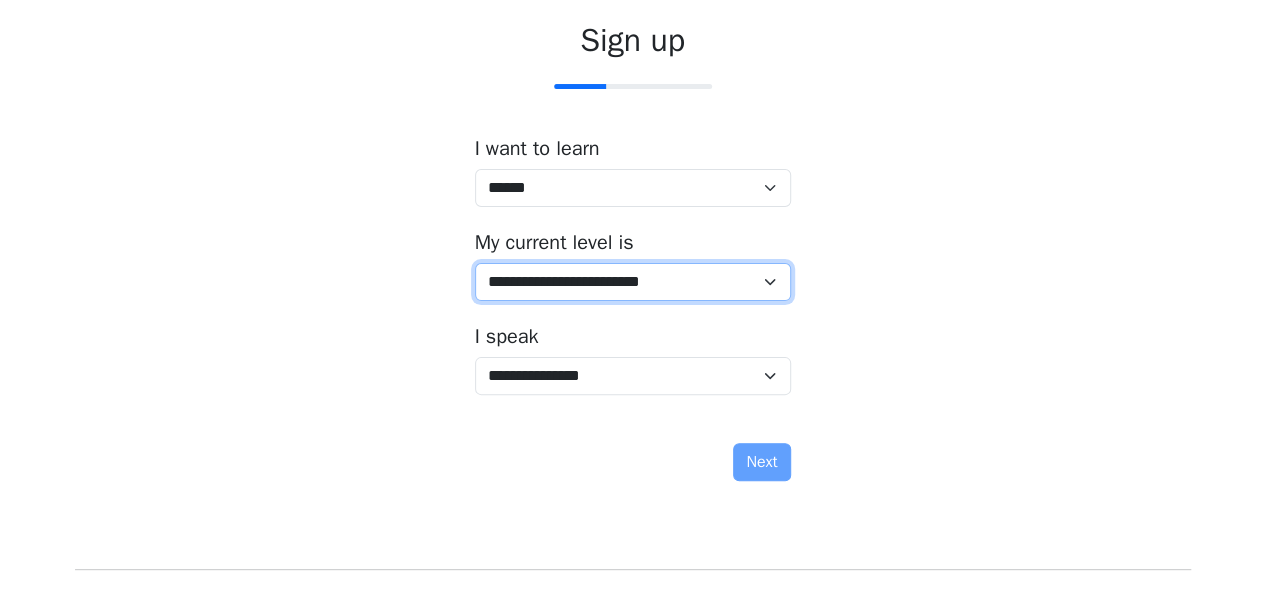 click on "**********" at bounding box center [633, 282] 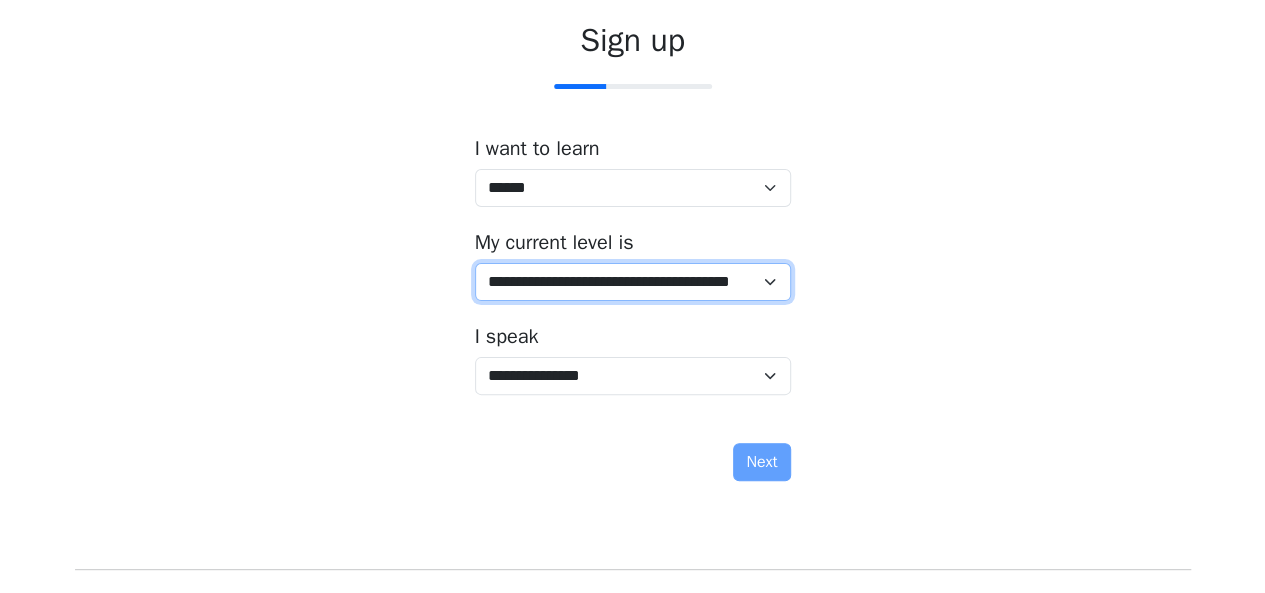 click on "**********" at bounding box center [633, 282] 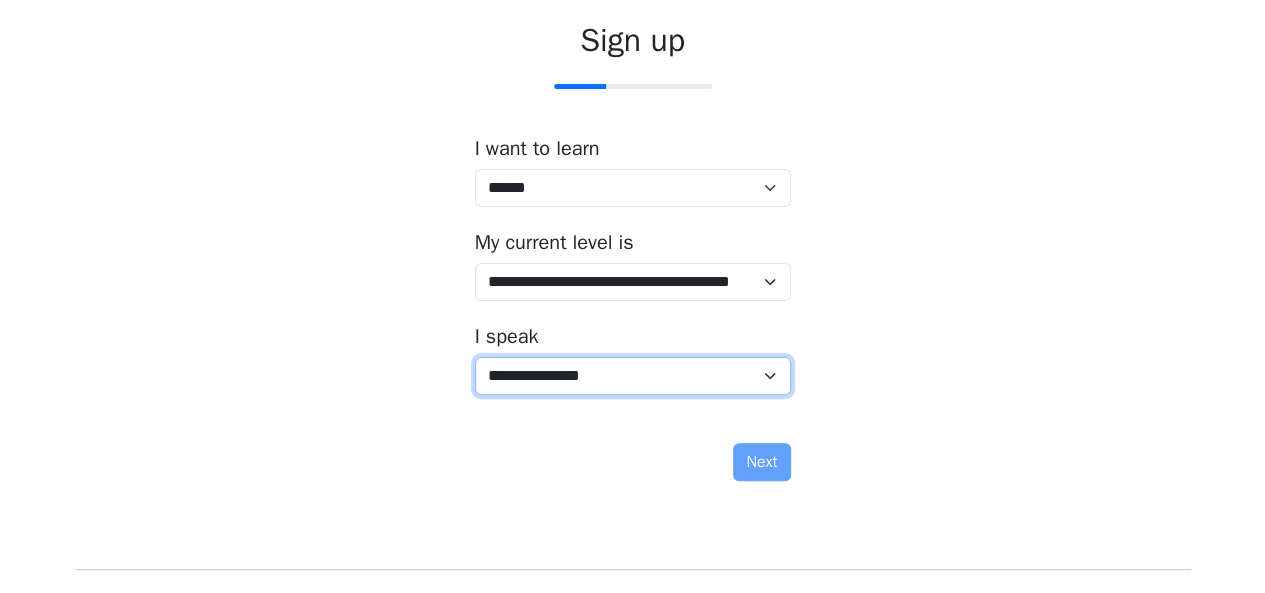 click on "**********" at bounding box center (633, 376) 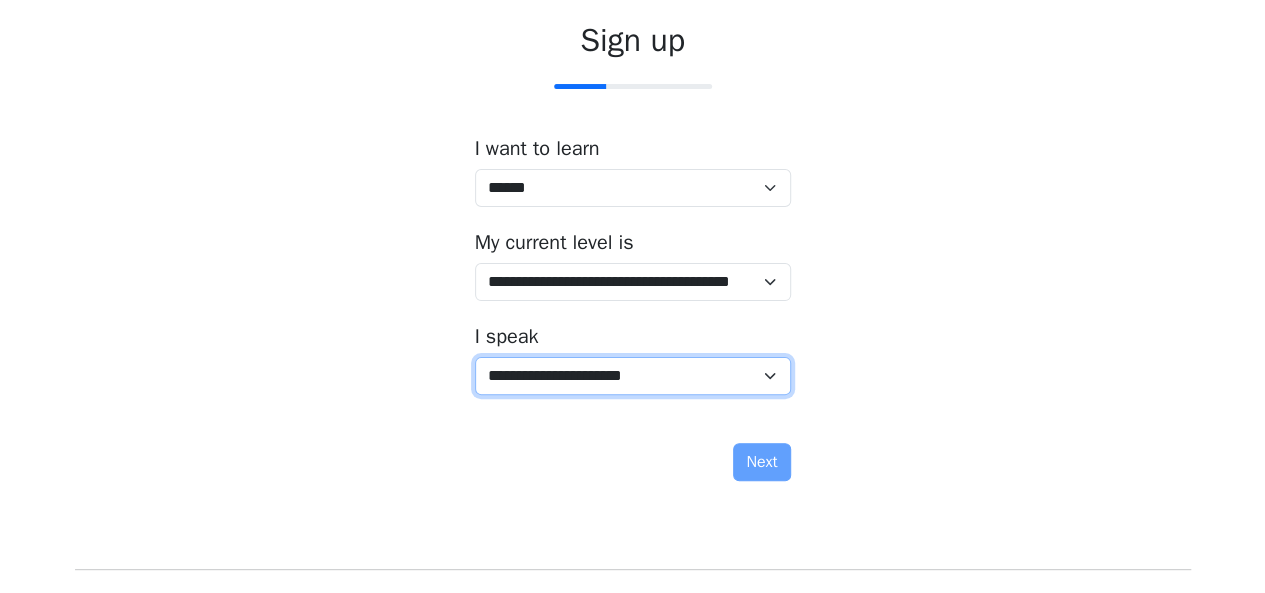 click on "**********" at bounding box center [633, 376] 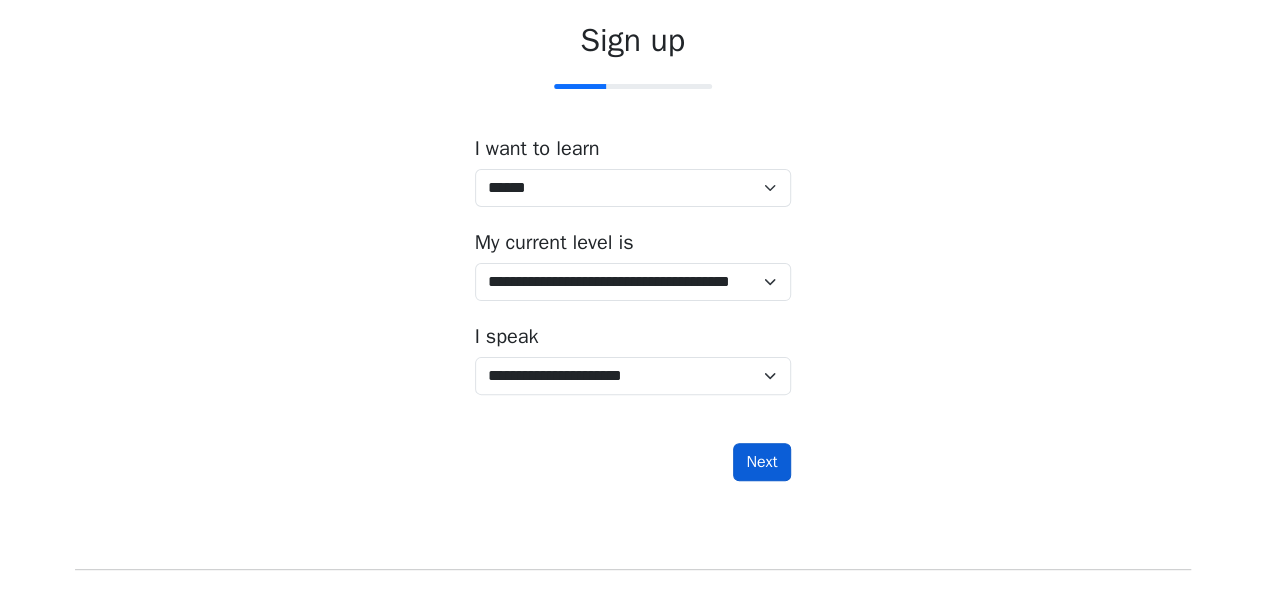 click on "Next" at bounding box center (761, 462) 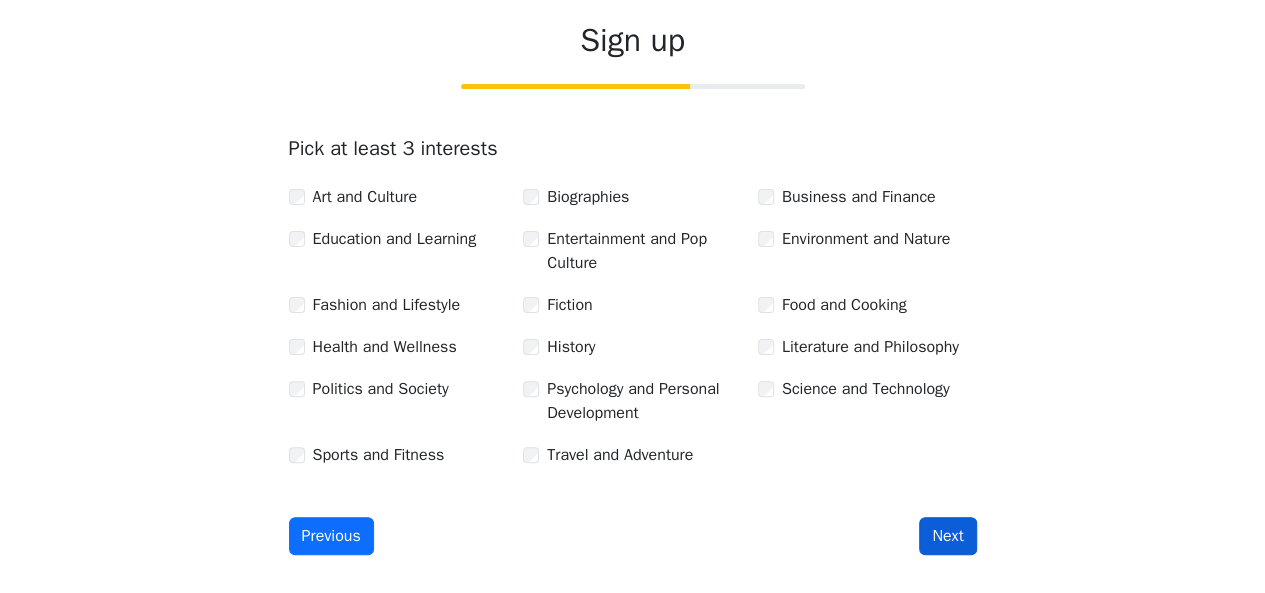 click on "Next" at bounding box center [947, 536] 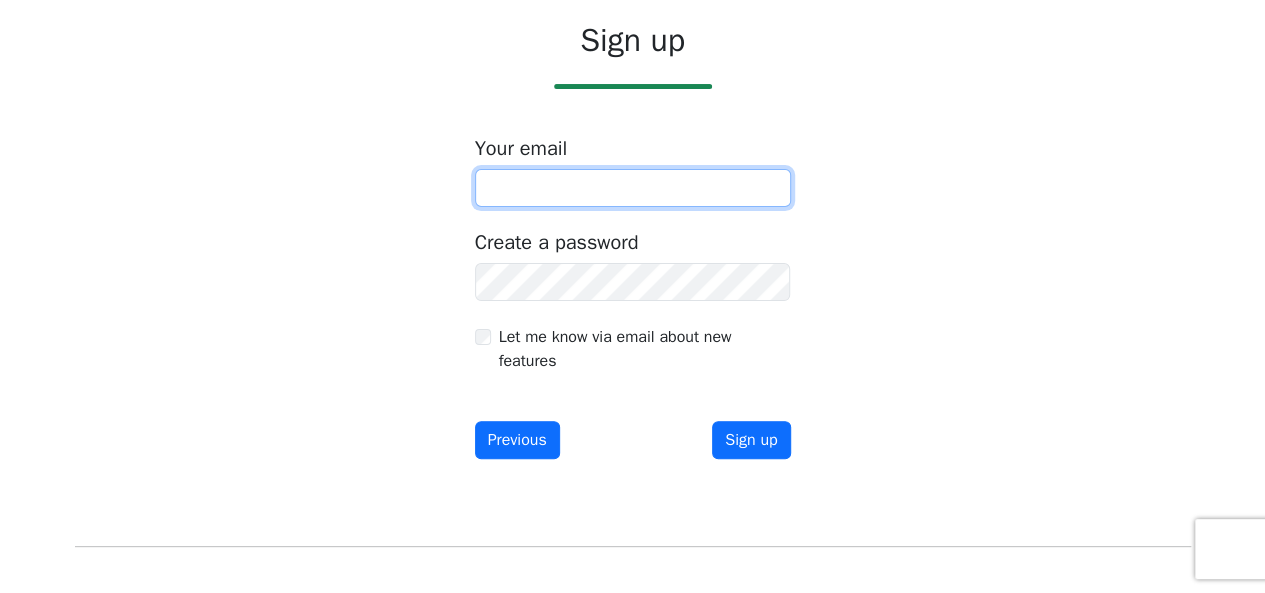 click at bounding box center [633, 188] 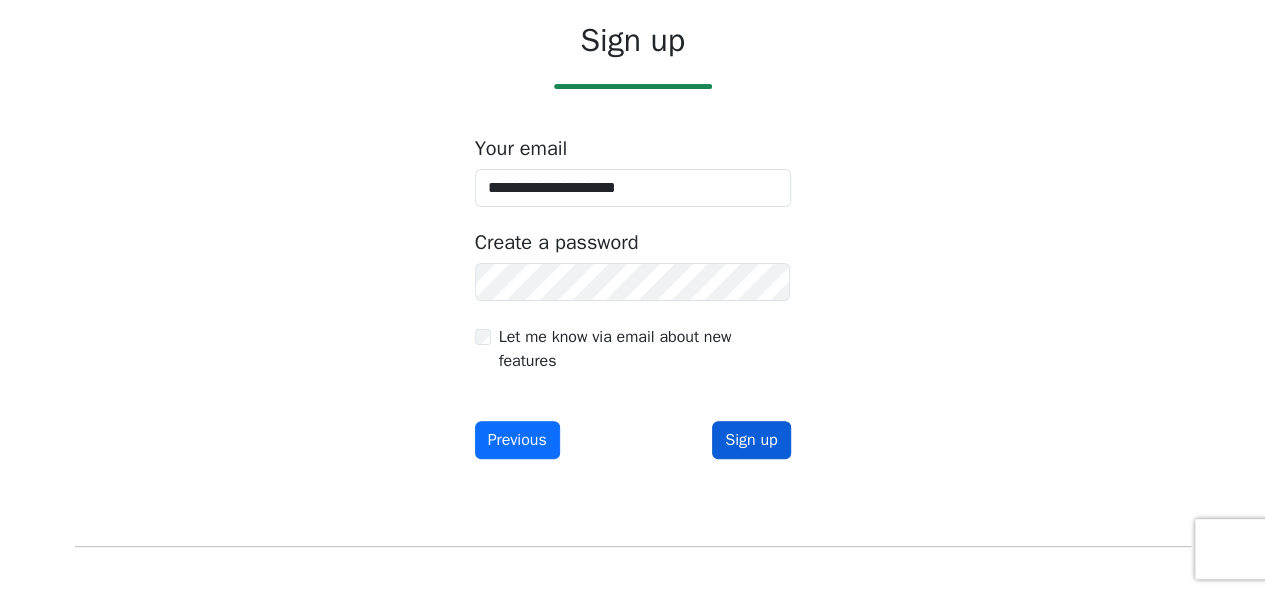 click on "Sign up" at bounding box center [751, 440] 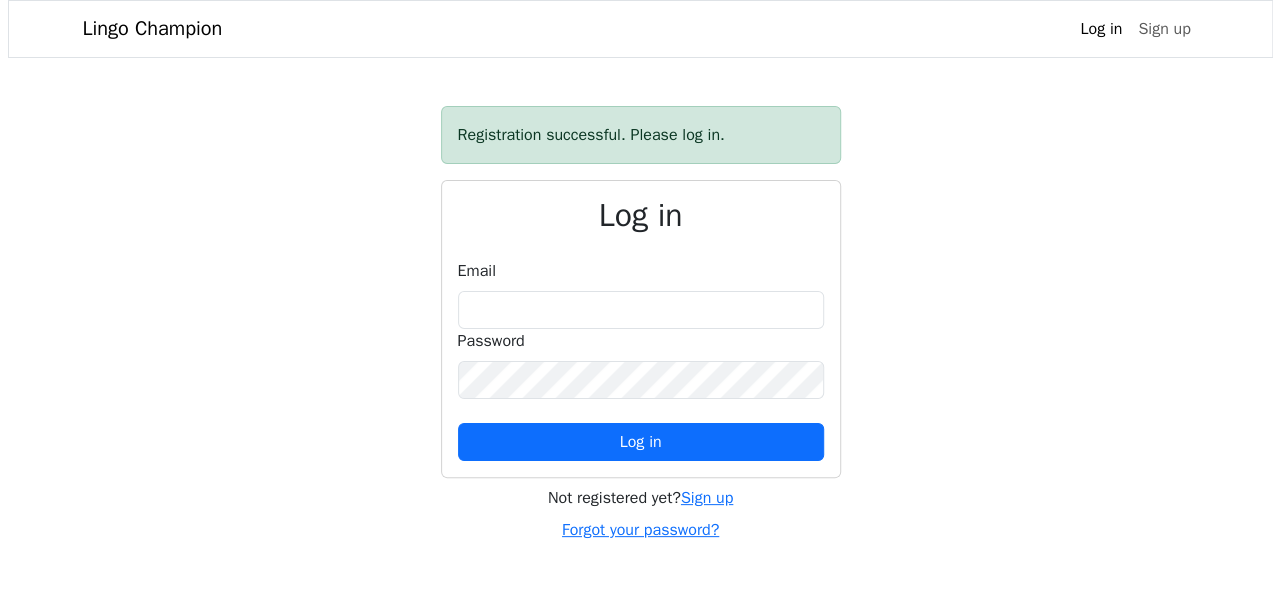 scroll, scrollTop: 0, scrollLeft: 0, axis: both 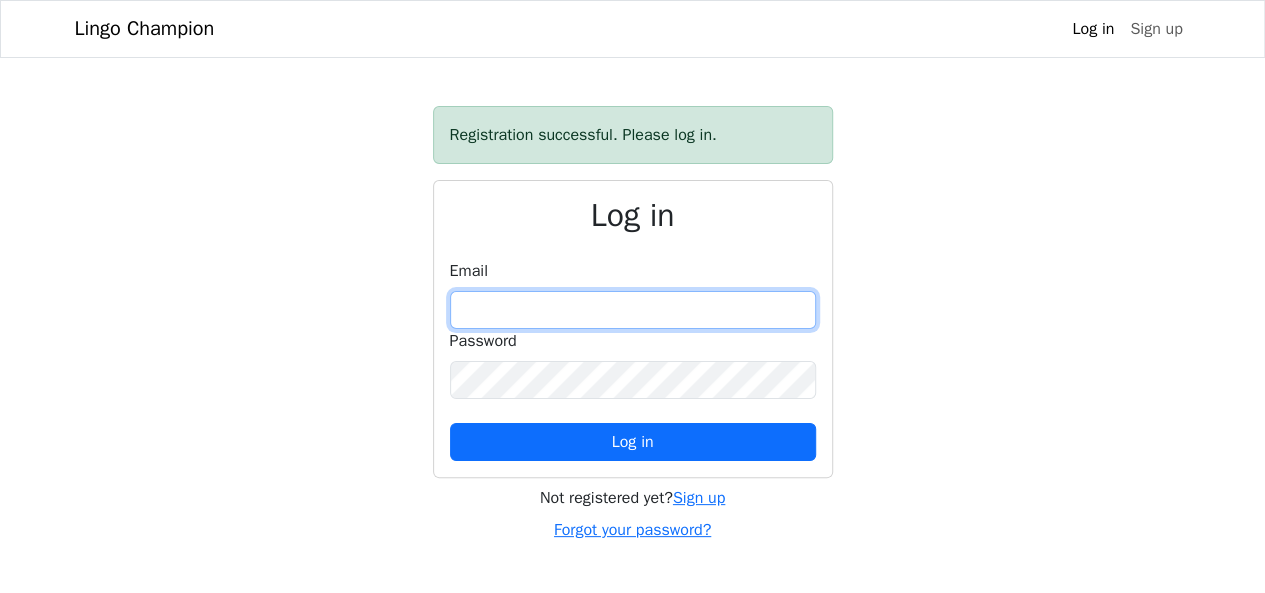 click at bounding box center (633, 310) 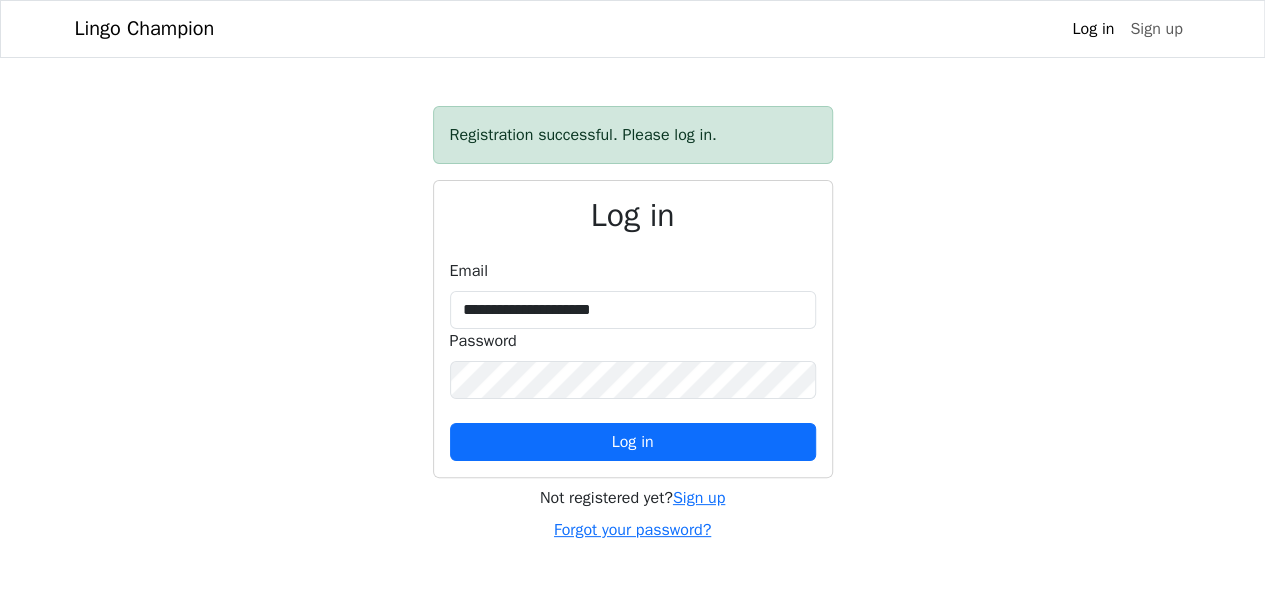 click on "Registration successful. Please log in. Log in Email [EMAIL] Password Log in Not registered yet?  Sign up Forgot your password?" at bounding box center [633, 324] 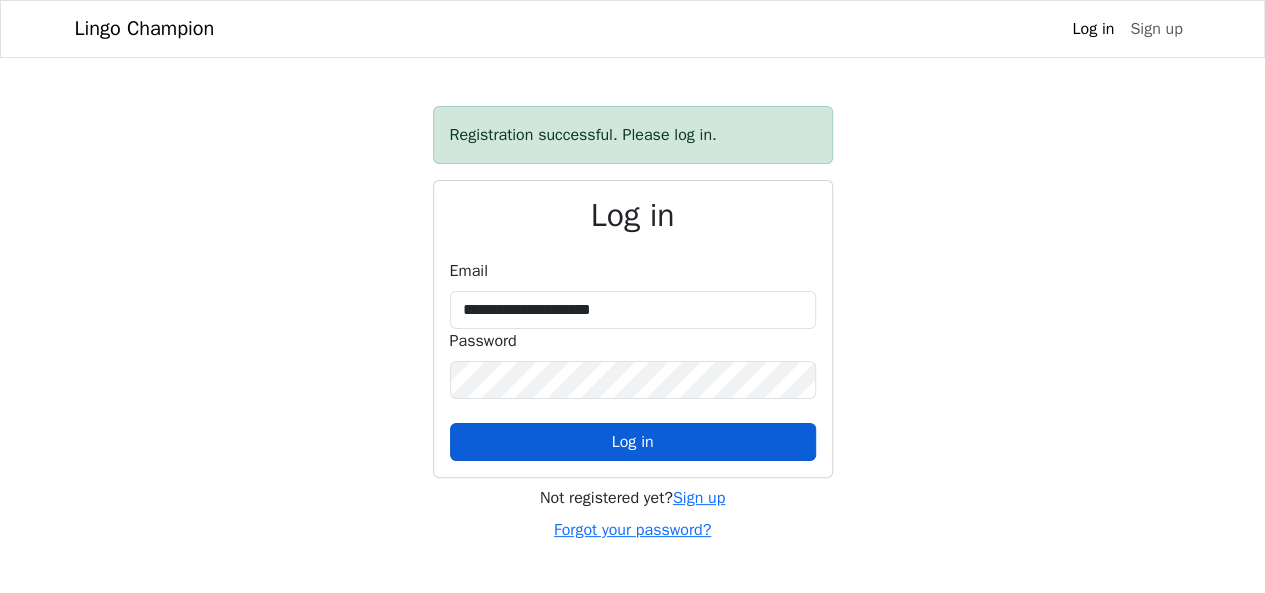 click on "Log in" at bounding box center [633, 442] 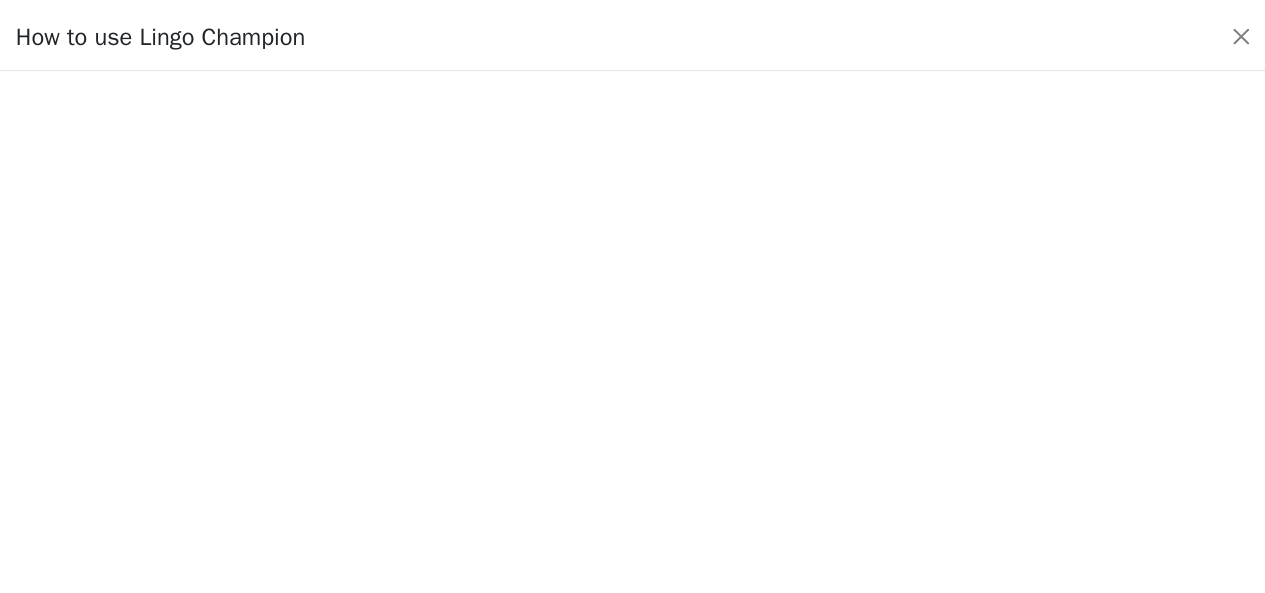 scroll, scrollTop: 0, scrollLeft: 0, axis: both 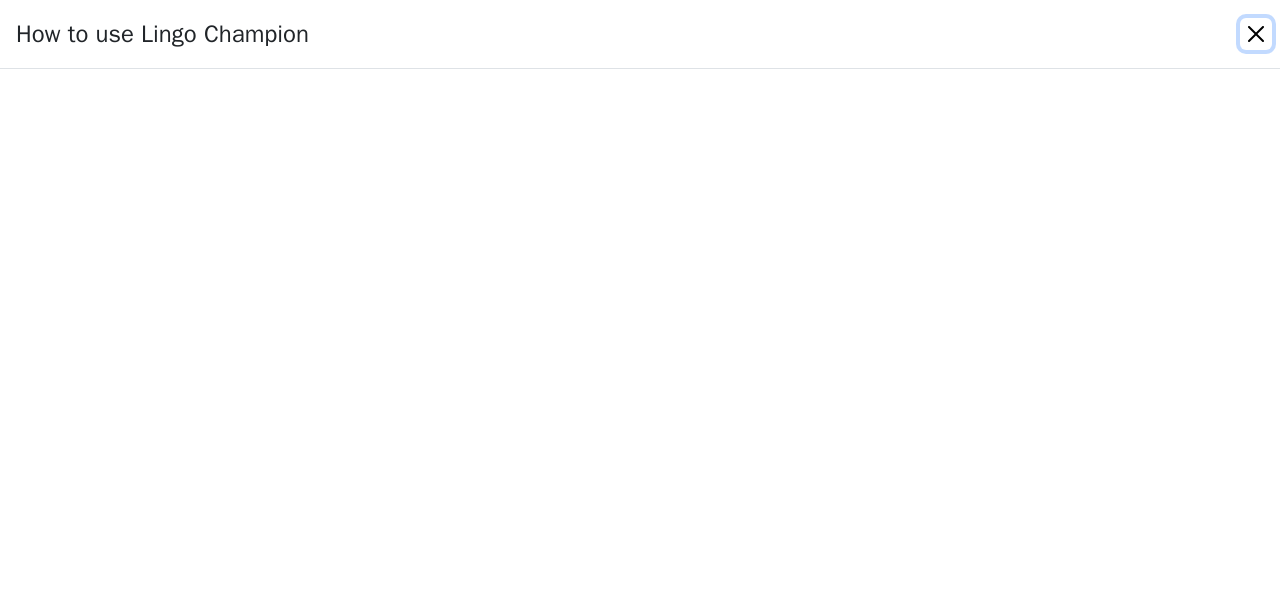 click at bounding box center (1256, 34) 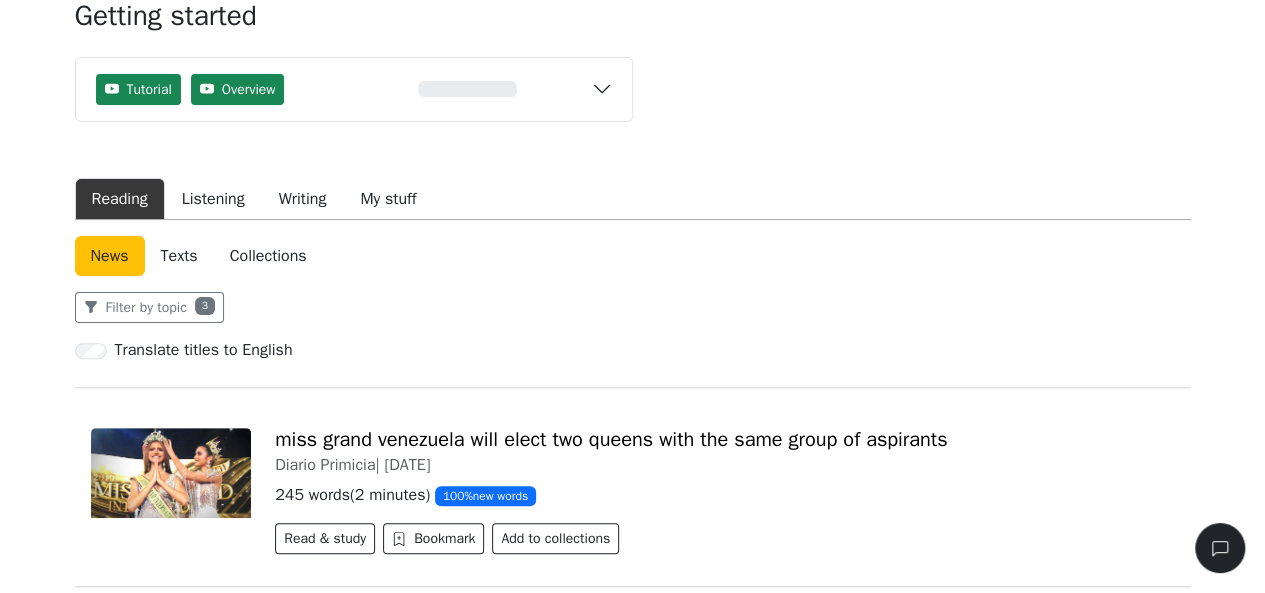 scroll, scrollTop: 0, scrollLeft: 0, axis: both 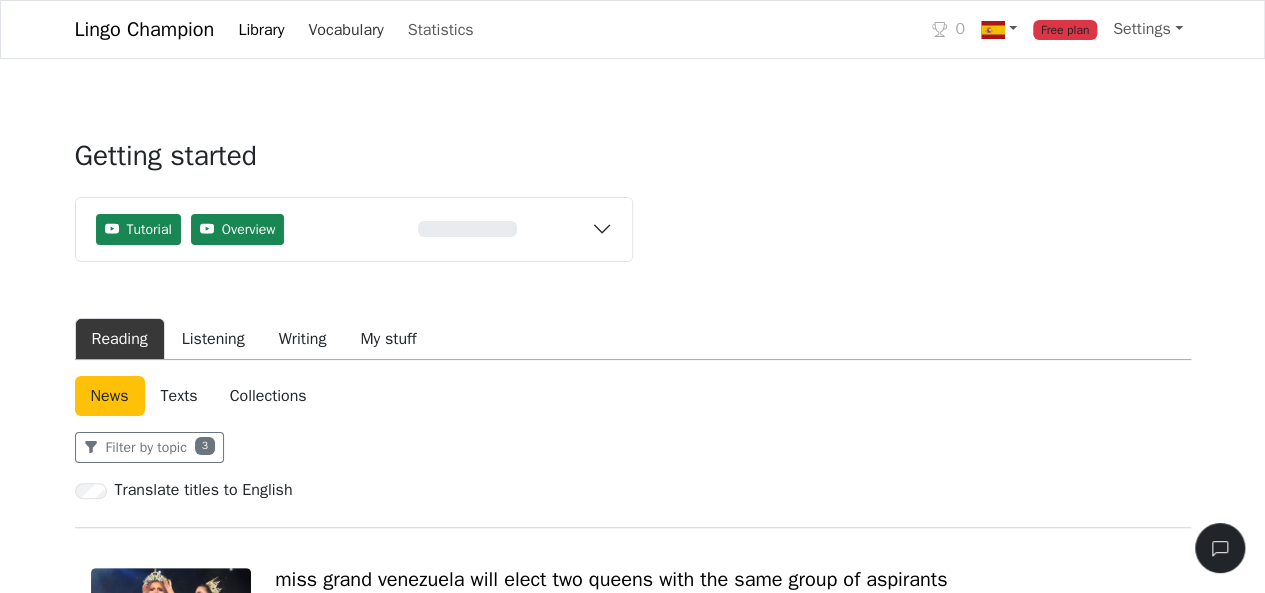 click on "Vocabulary" at bounding box center [345, 30] 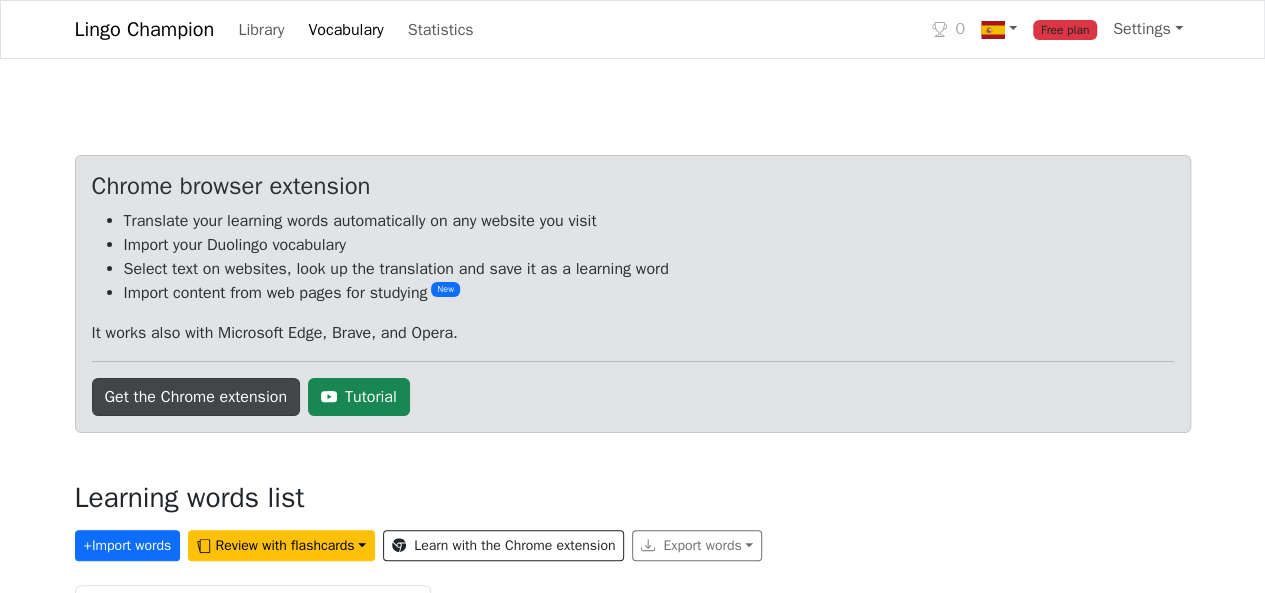 click on "Get the Chrome extension" at bounding box center [196, 397] 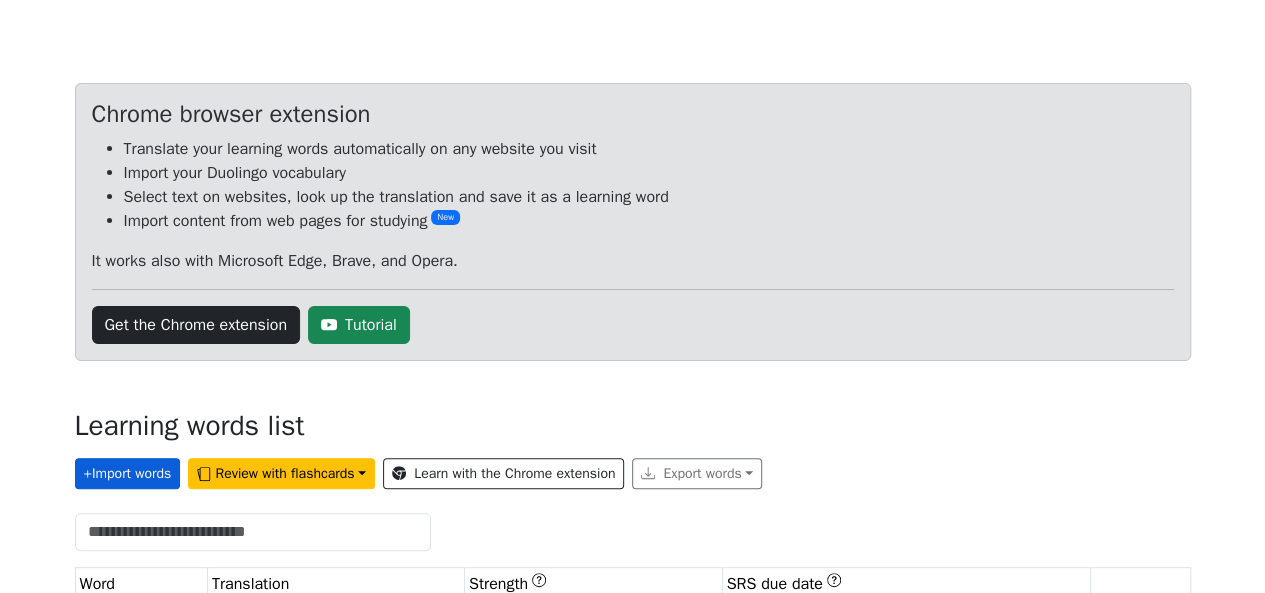 scroll, scrollTop: 109, scrollLeft: 0, axis: vertical 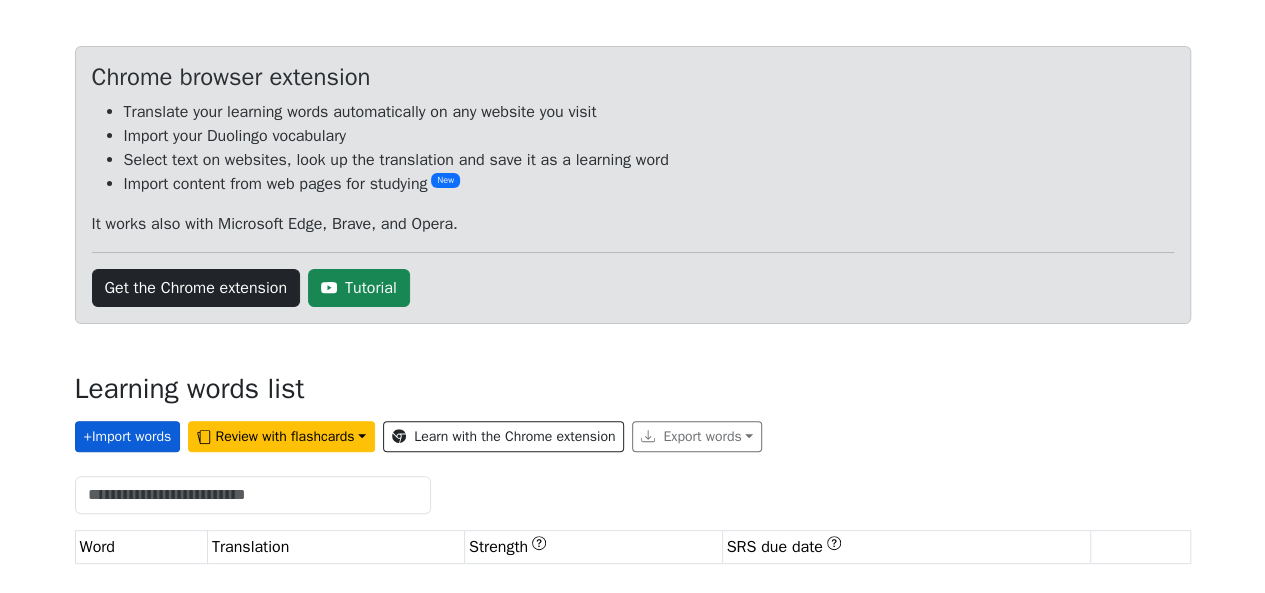 click on "+  Import words" at bounding box center (128, 436) 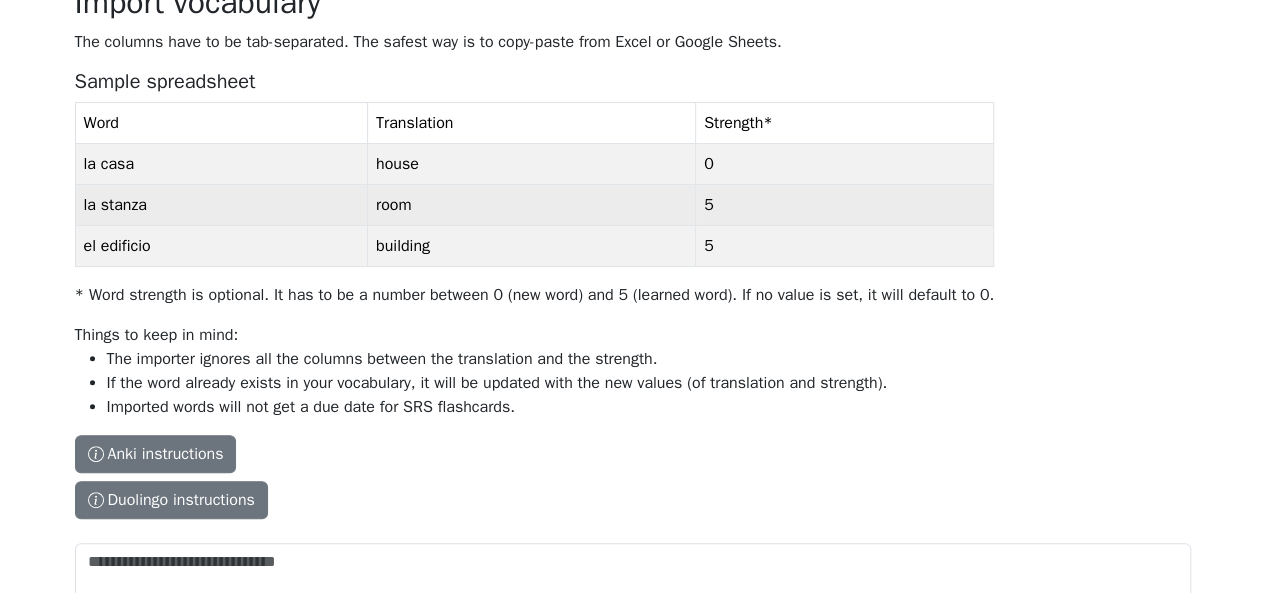 scroll, scrollTop: 200, scrollLeft: 0, axis: vertical 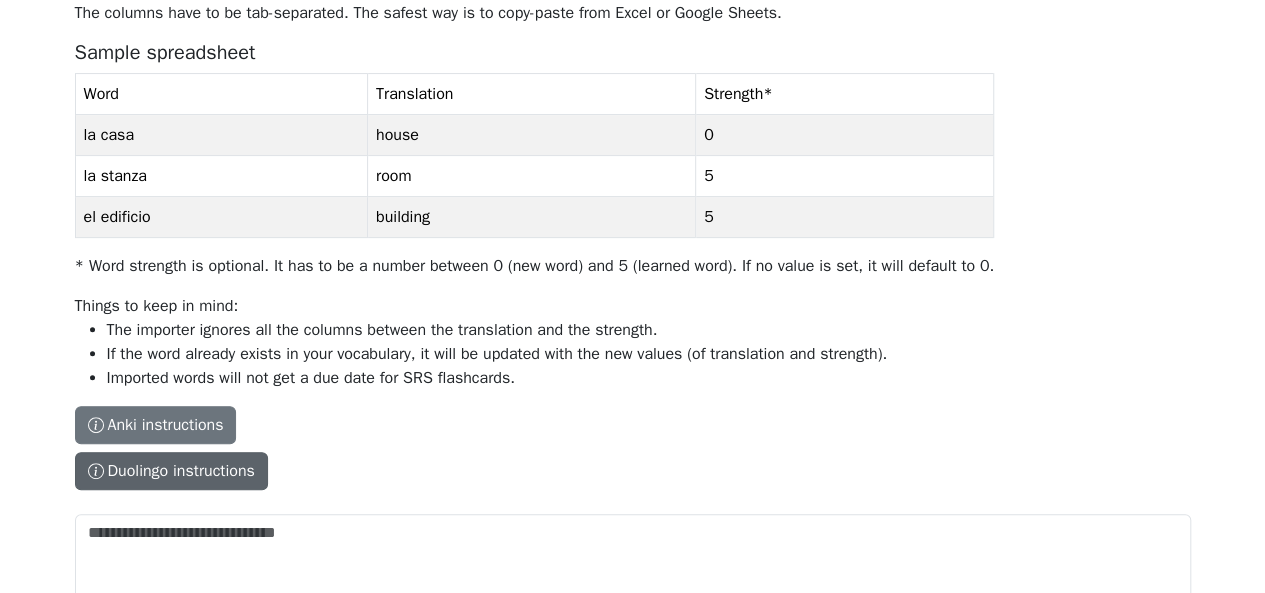 click on "Duolingo instructions" at bounding box center (171, 471) 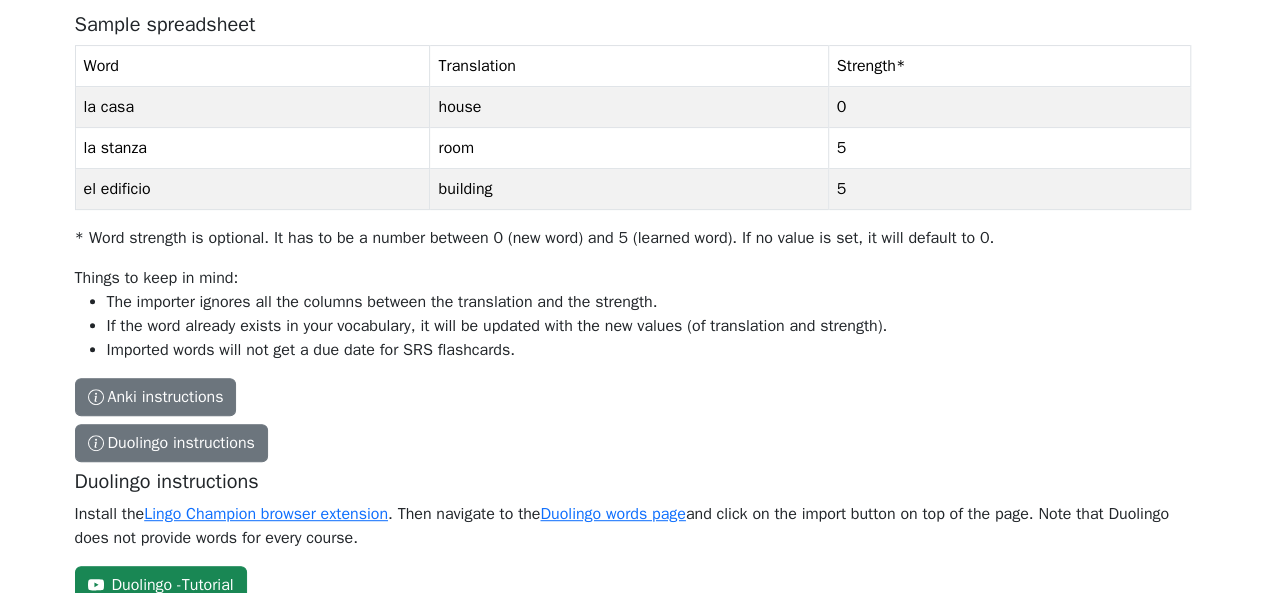 scroll, scrollTop: 100, scrollLeft: 0, axis: vertical 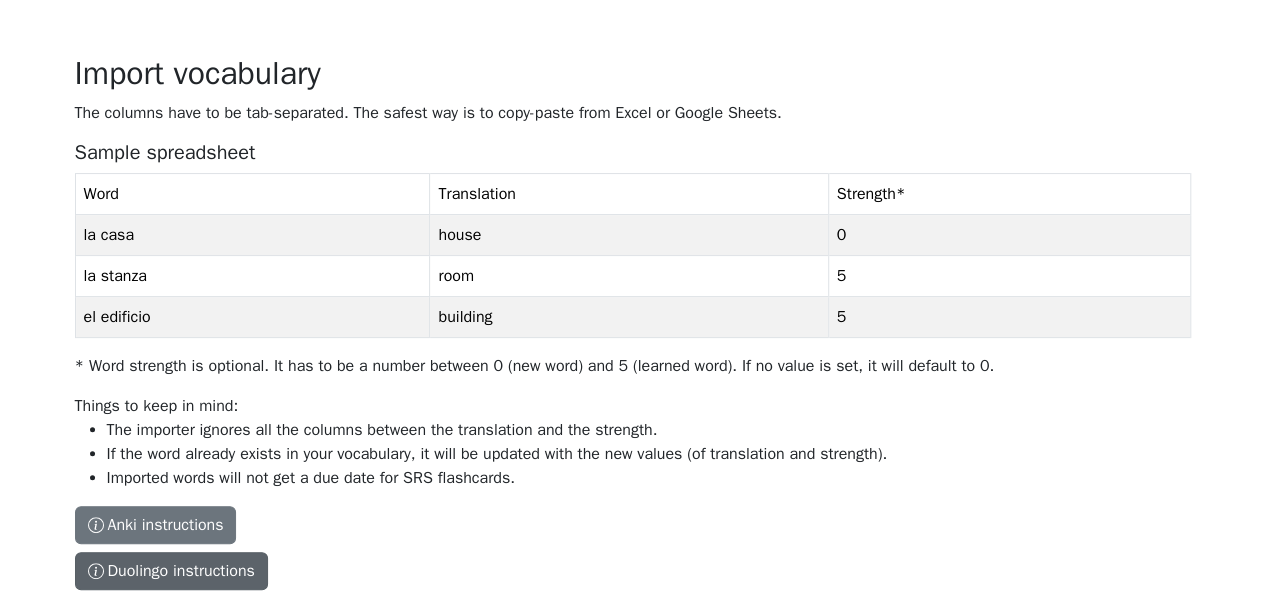 click on "Duolingo instructions" at bounding box center [171, 571] 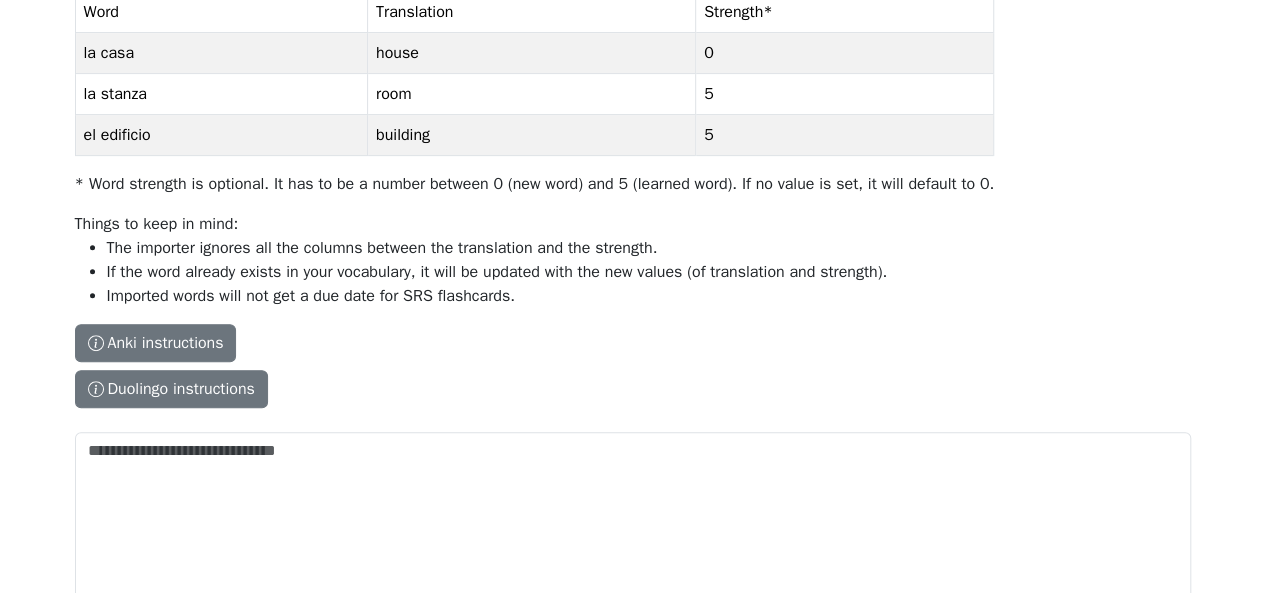 scroll, scrollTop: 300, scrollLeft: 0, axis: vertical 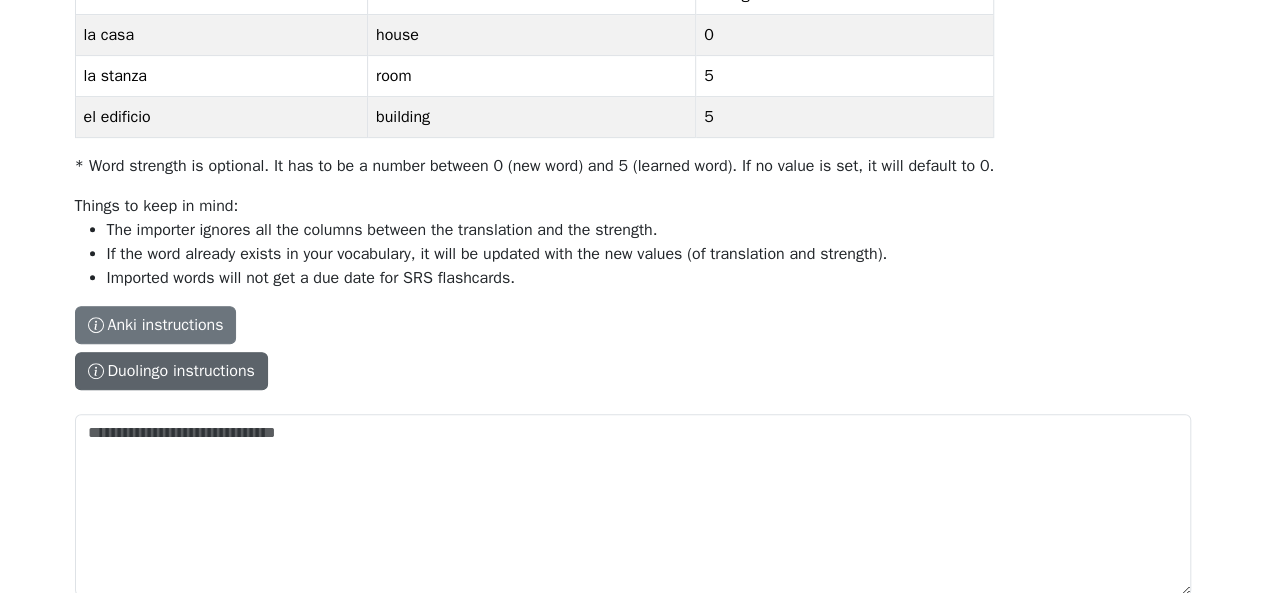 click on "Duolingo instructions" at bounding box center [171, 371] 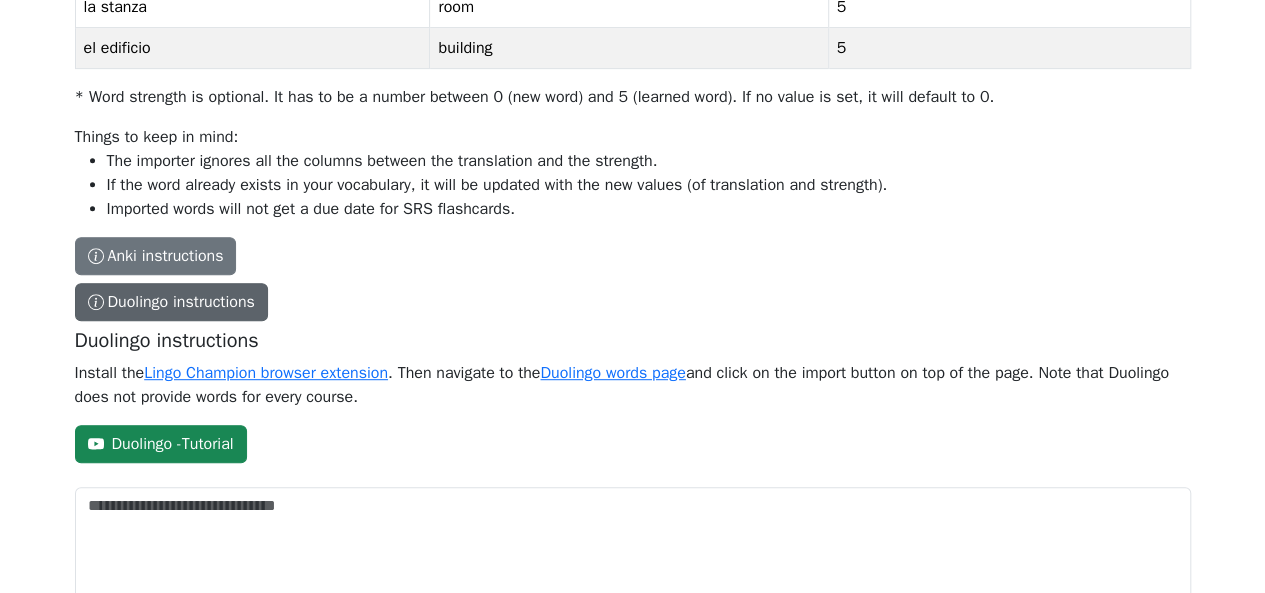 scroll, scrollTop: 400, scrollLeft: 0, axis: vertical 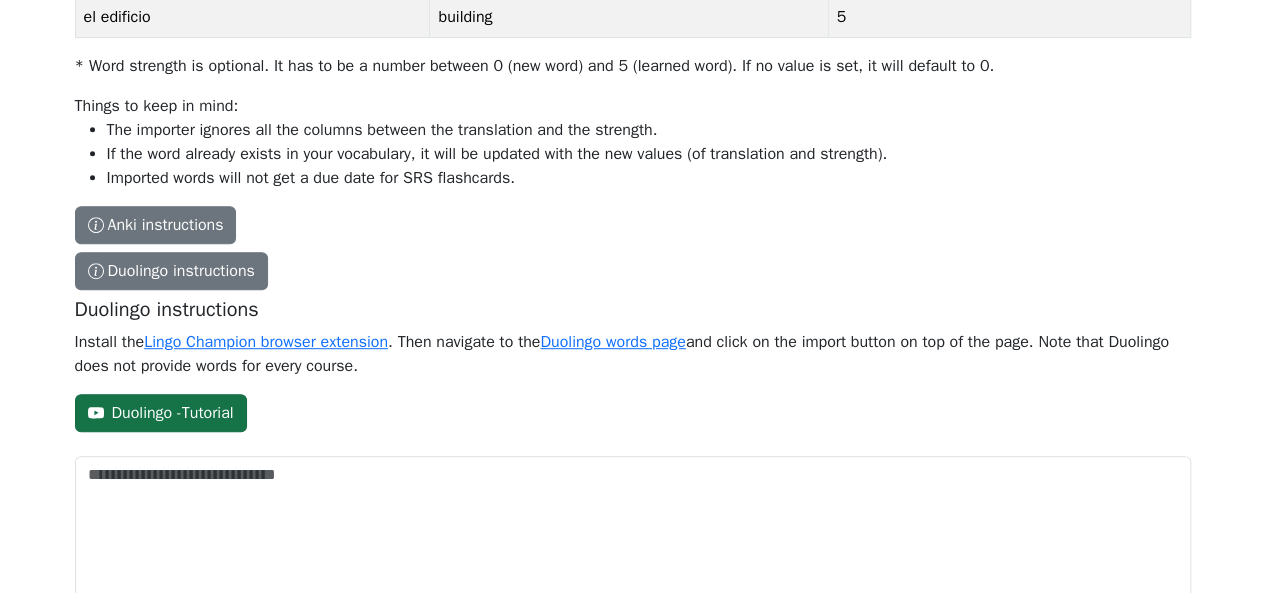 click on "Duolingo -  Tutorial" at bounding box center (161, 413) 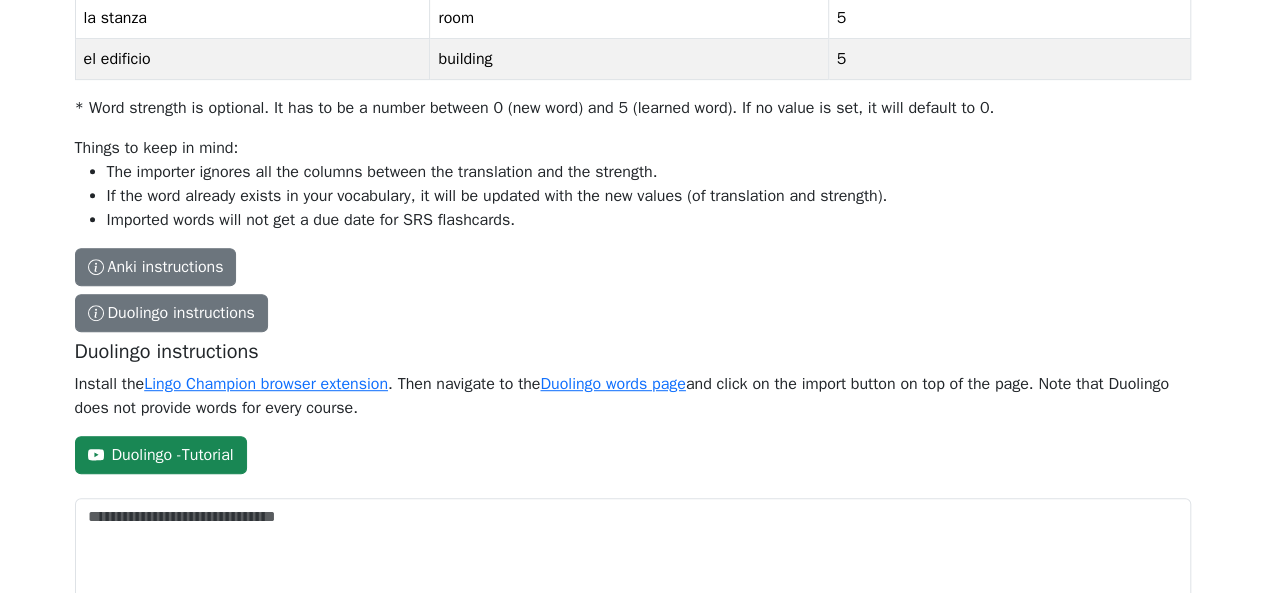 scroll, scrollTop: 400, scrollLeft: 0, axis: vertical 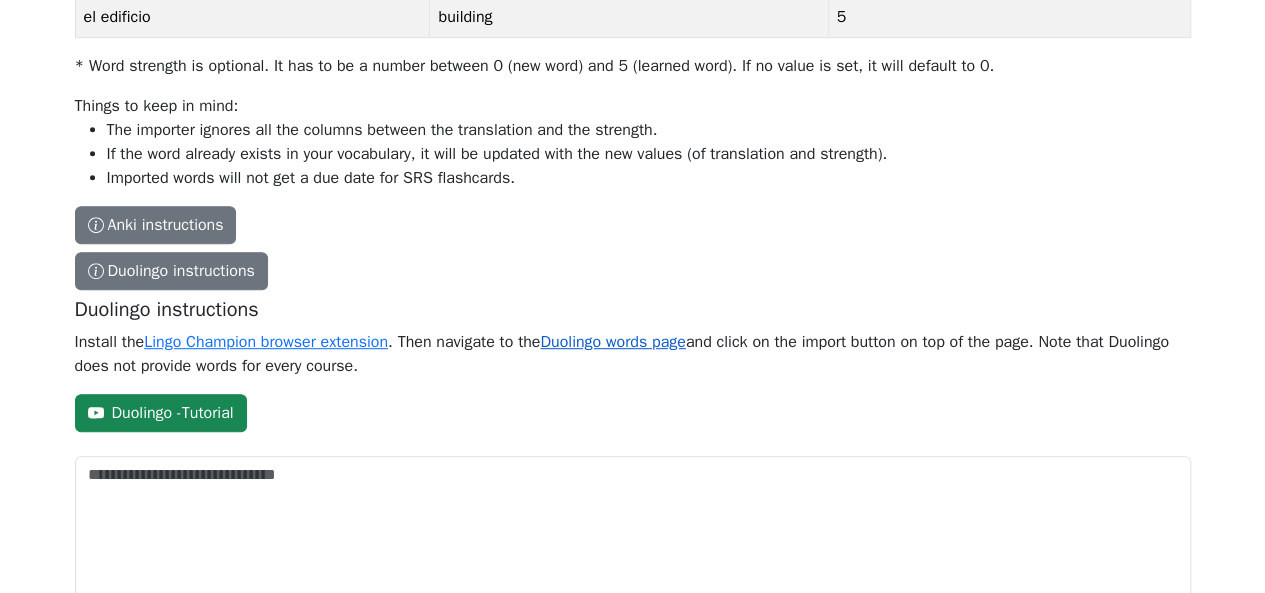click on "Duolingo words page" at bounding box center [612, 342] 